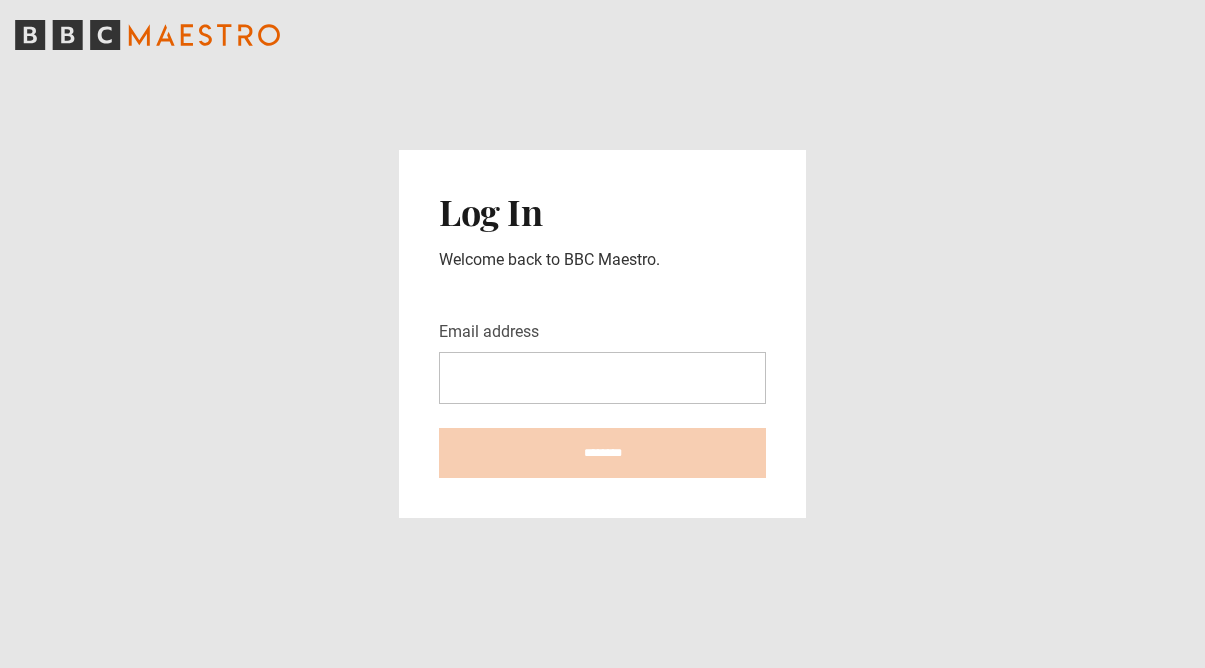 scroll, scrollTop: 0, scrollLeft: 0, axis: both 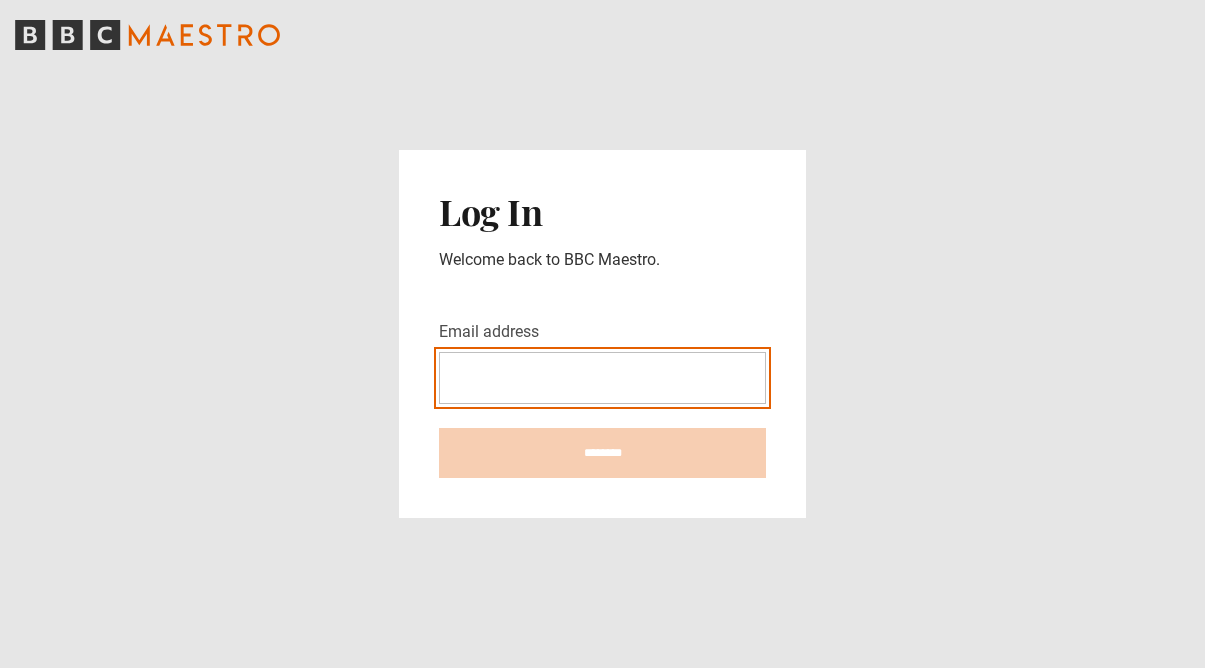 paste on "**********" 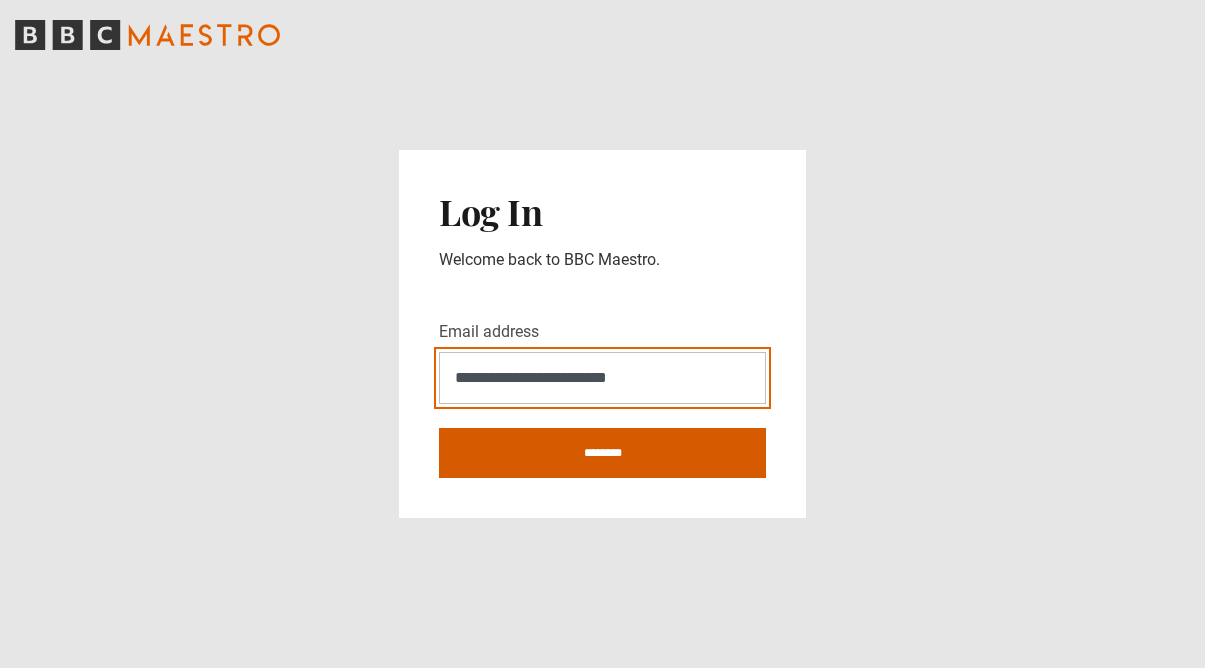 type on "**********" 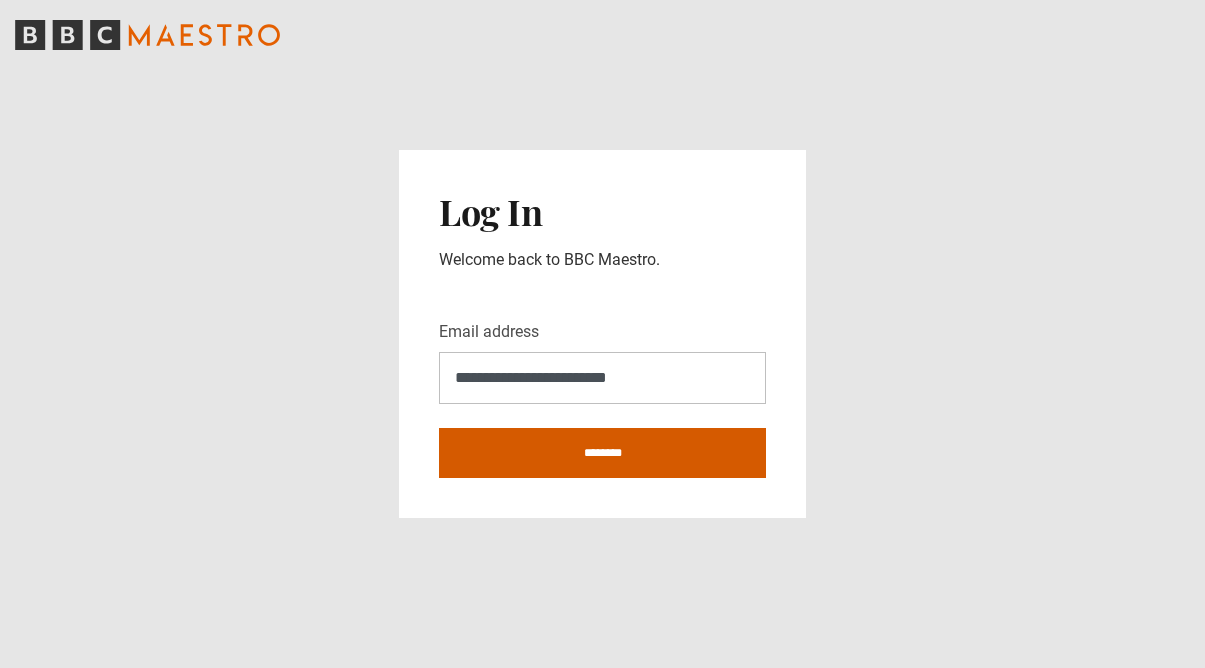 click on "********" at bounding box center [602, 453] 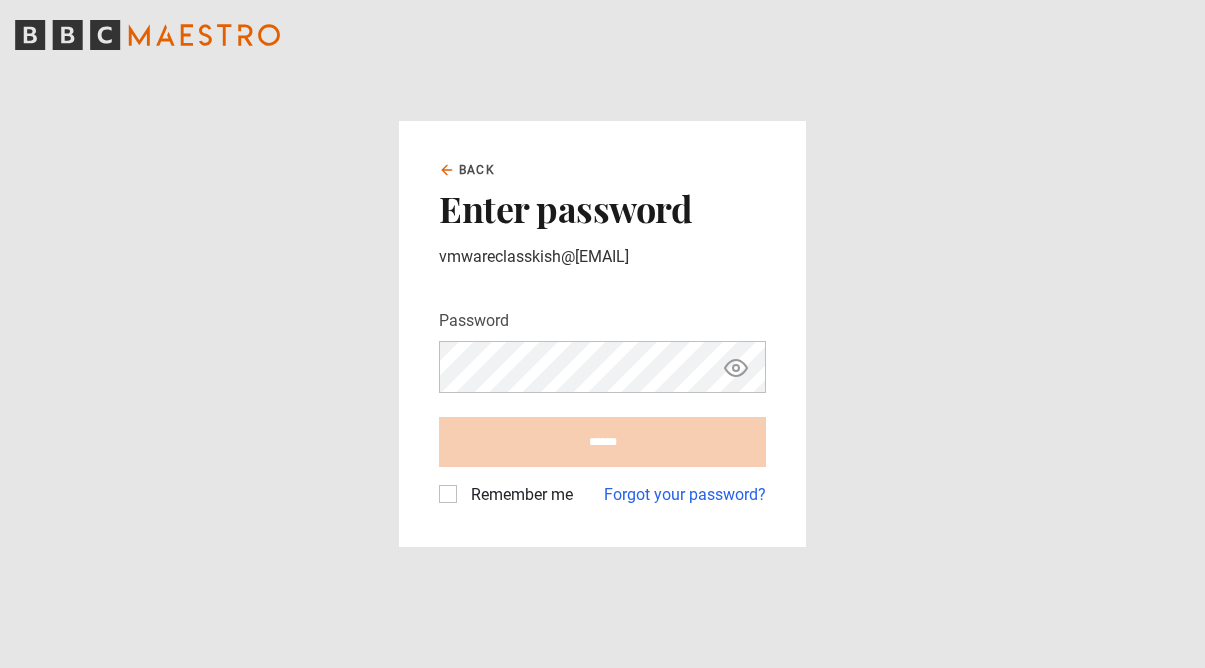 scroll, scrollTop: 0, scrollLeft: 0, axis: both 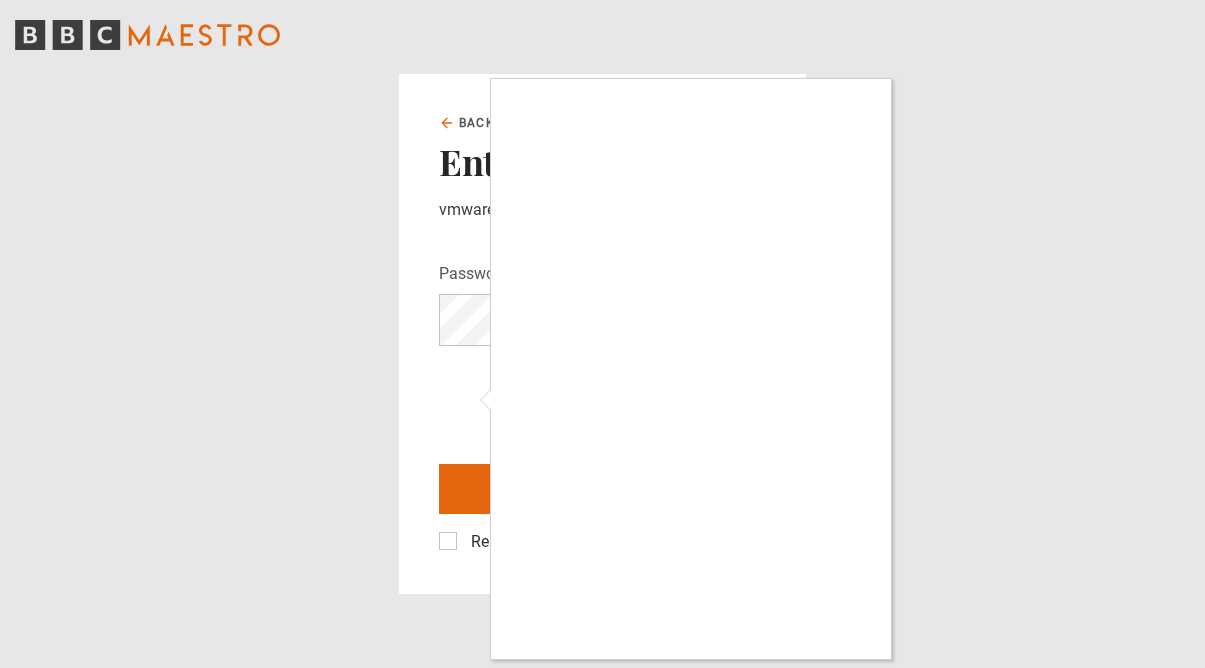 click at bounding box center (602, 334) 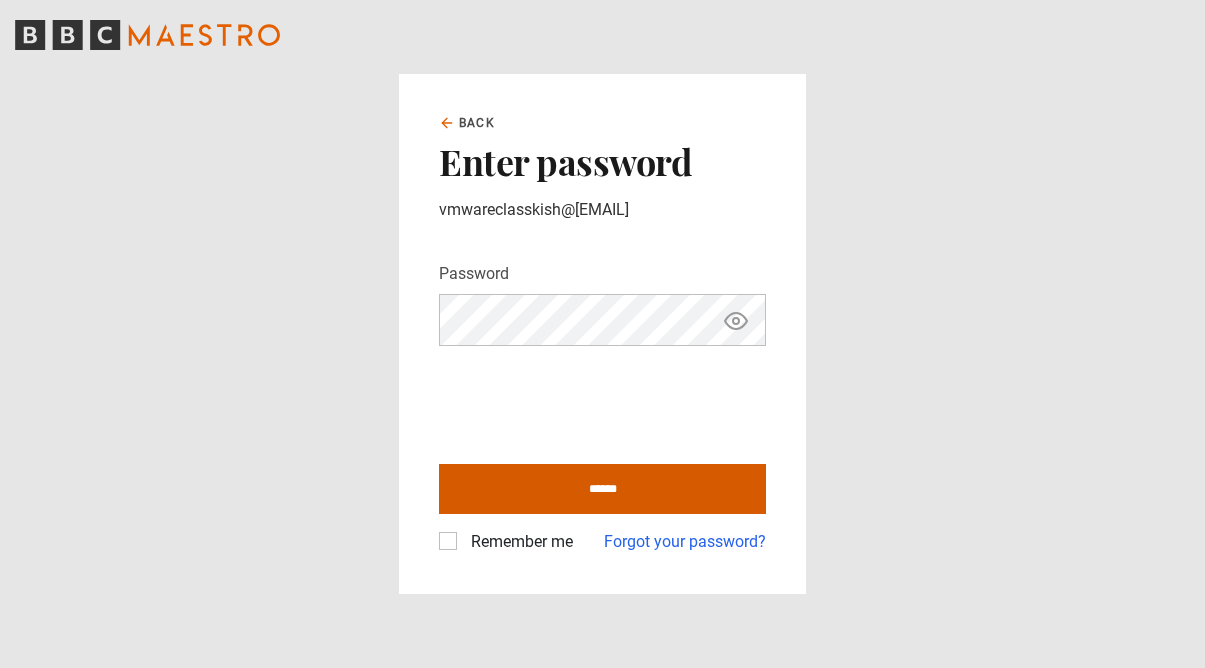 click on "******" at bounding box center [602, 489] 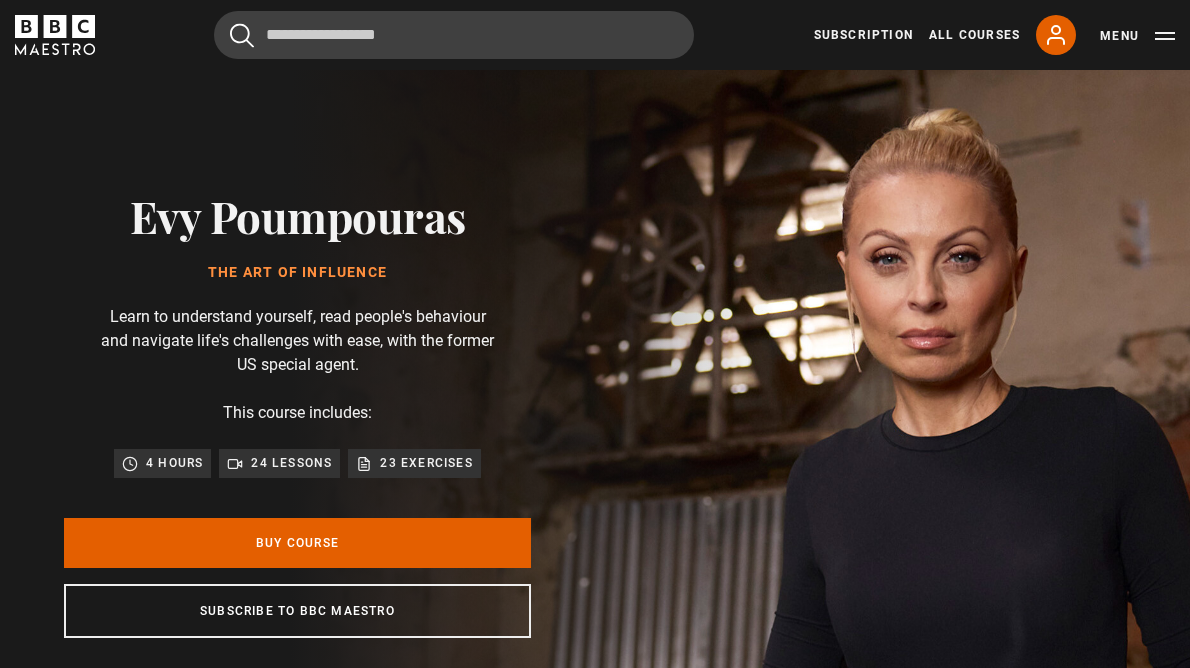 scroll, scrollTop: 0, scrollLeft: 0, axis: both 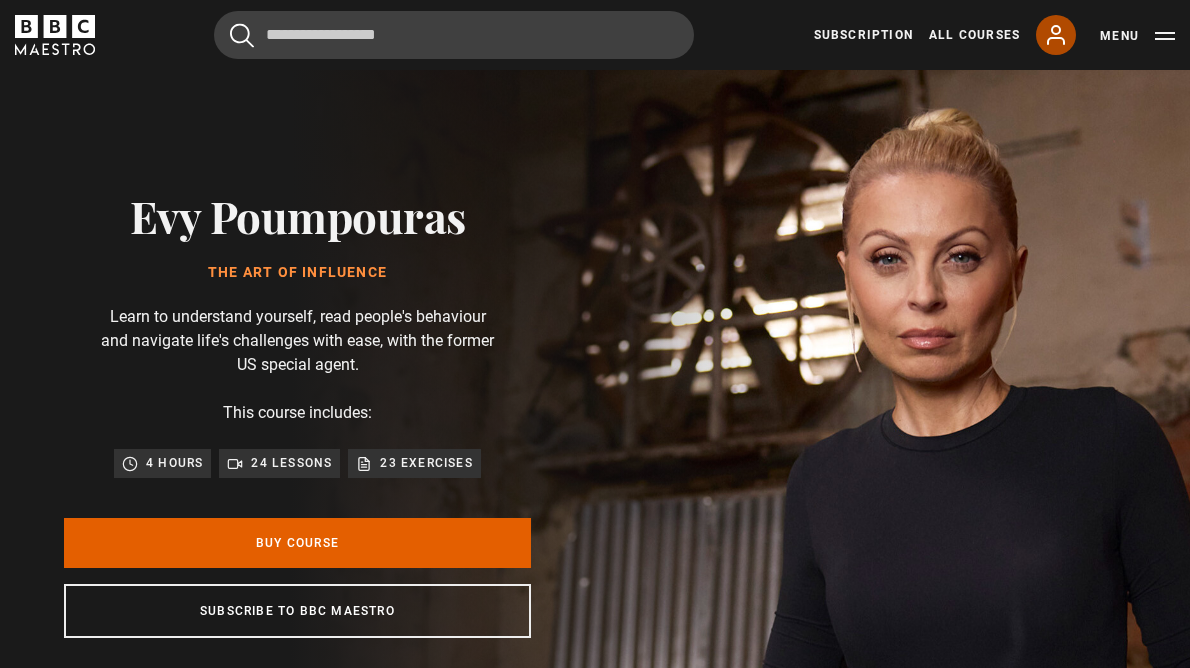 click 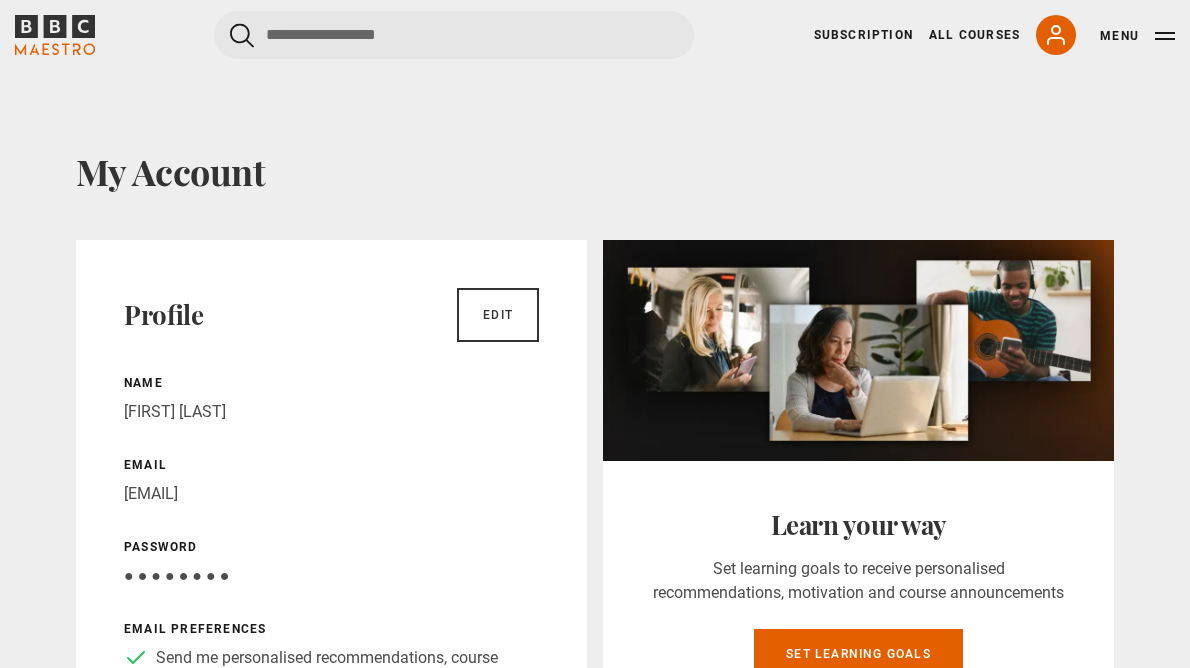 scroll, scrollTop: 0, scrollLeft: 0, axis: both 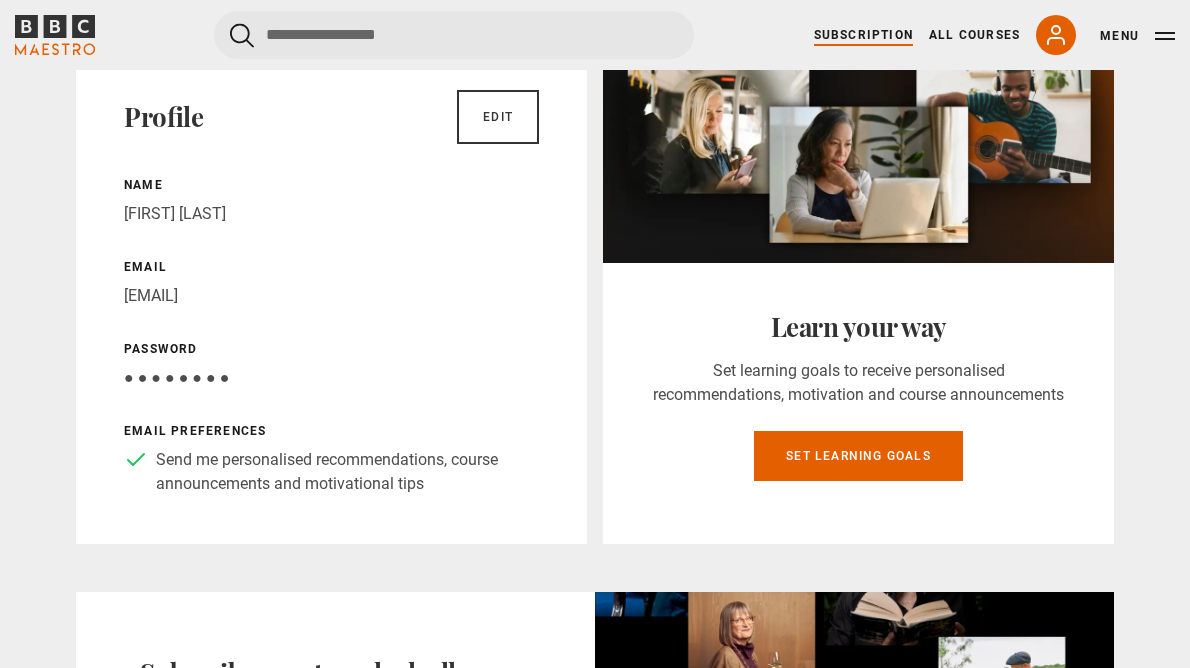click on "Subscription" at bounding box center (863, 35) 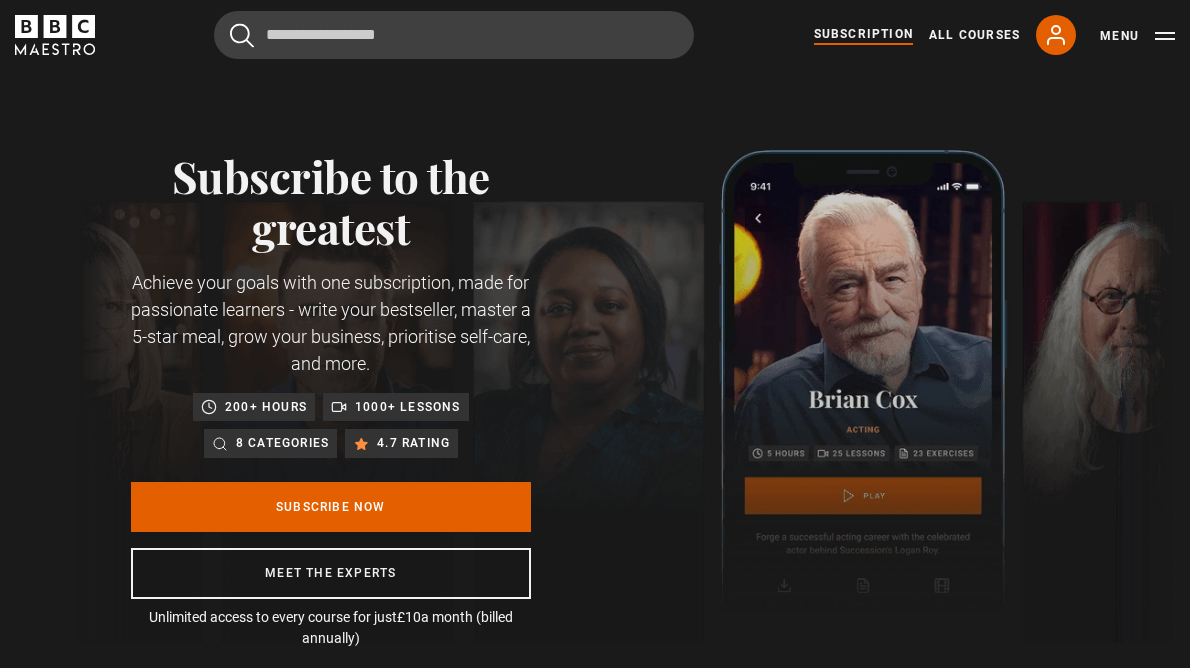scroll, scrollTop: 0, scrollLeft: 0, axis: both 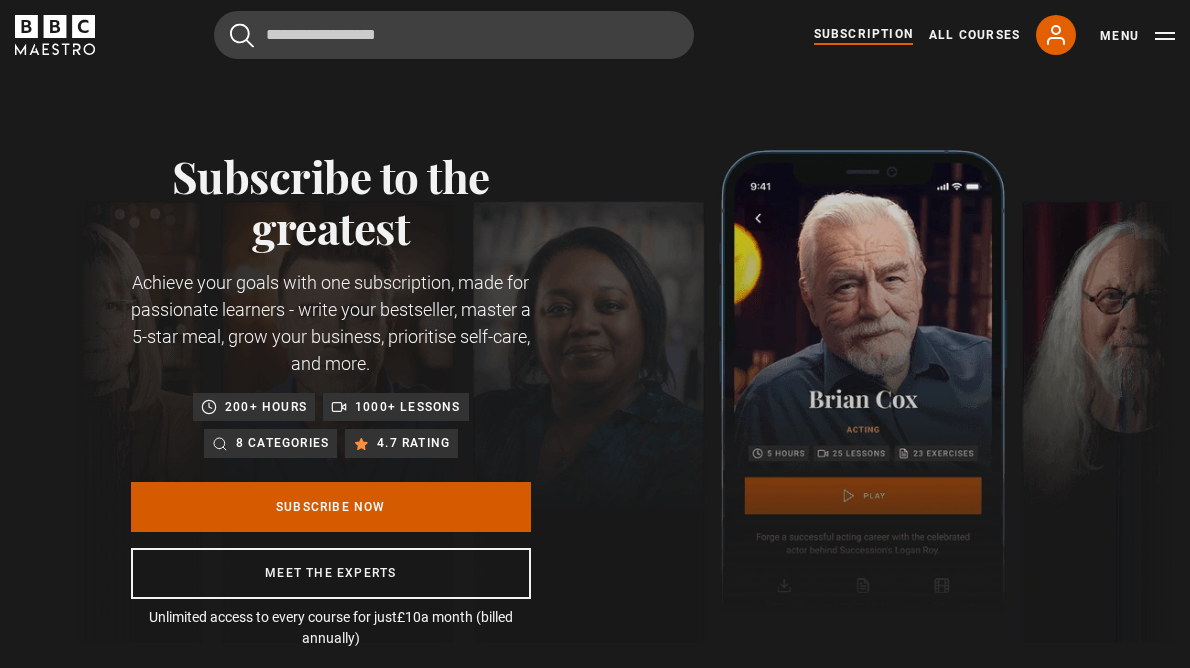 click on "Subscribe Now" at bounding box center [331, 507] 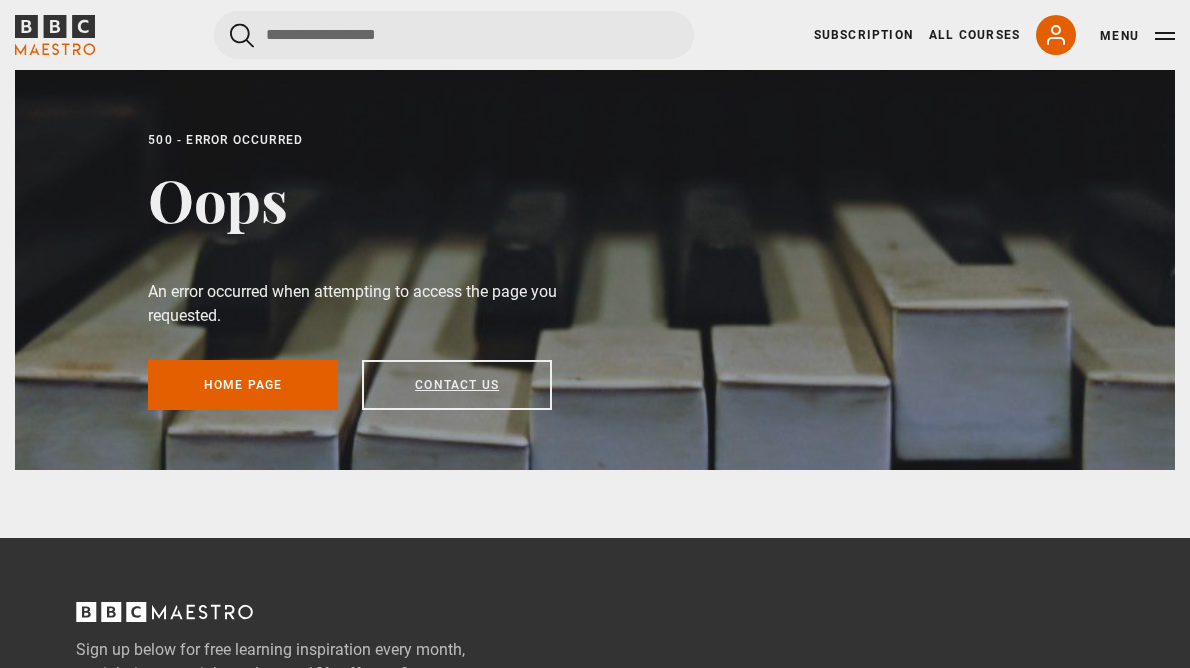 scroll, scrollTop: 0, scrollLeft: 0, axis: both 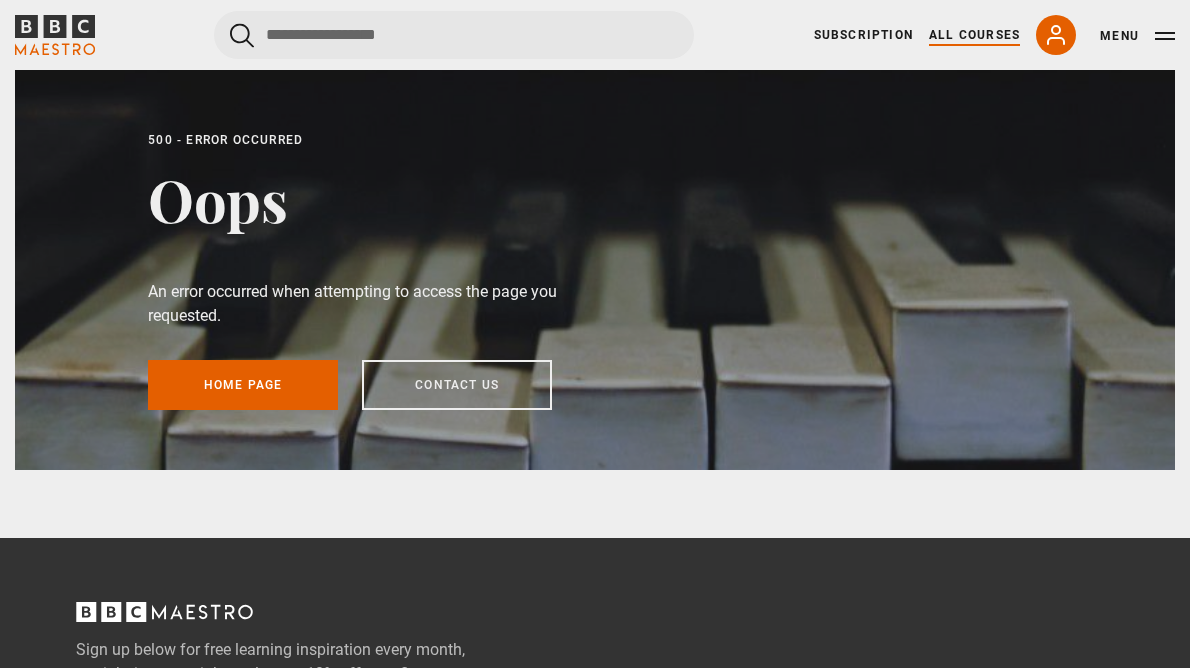 click on "All Courses" at bounding box center (974, 35) 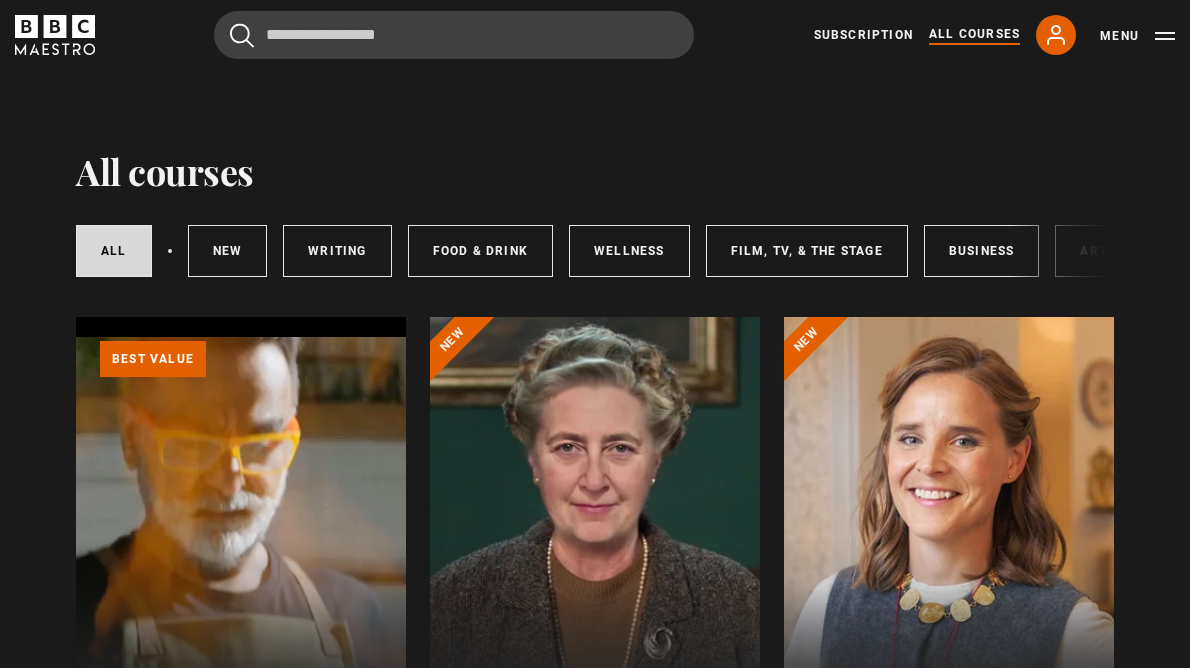 scroll, scrollTop: 0, scrollLeft: 0, axis: both 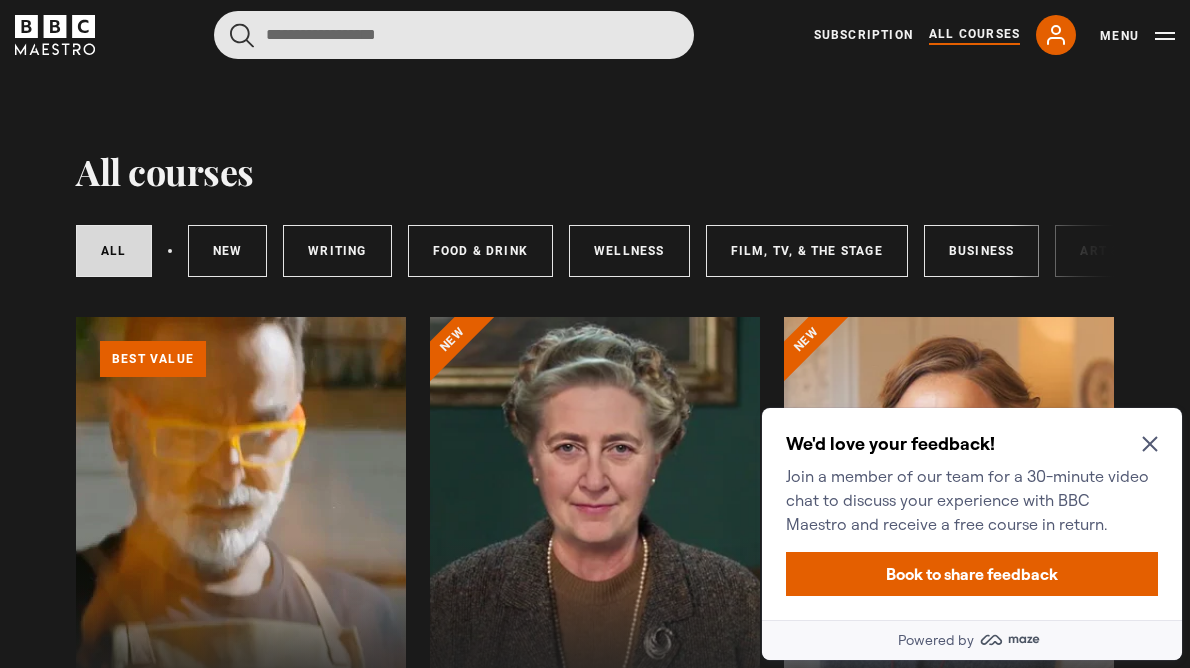 click at bounding box center (454, 35) 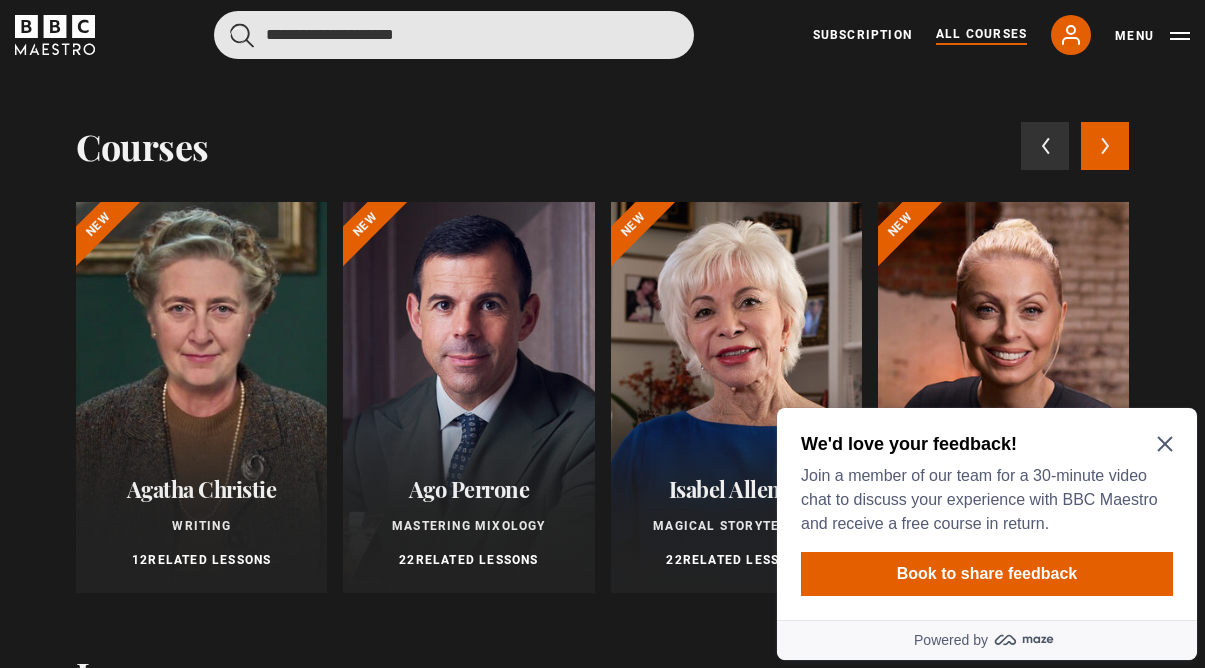 scroll, scrollTop: 0, scrollLeft: 0, axis: both 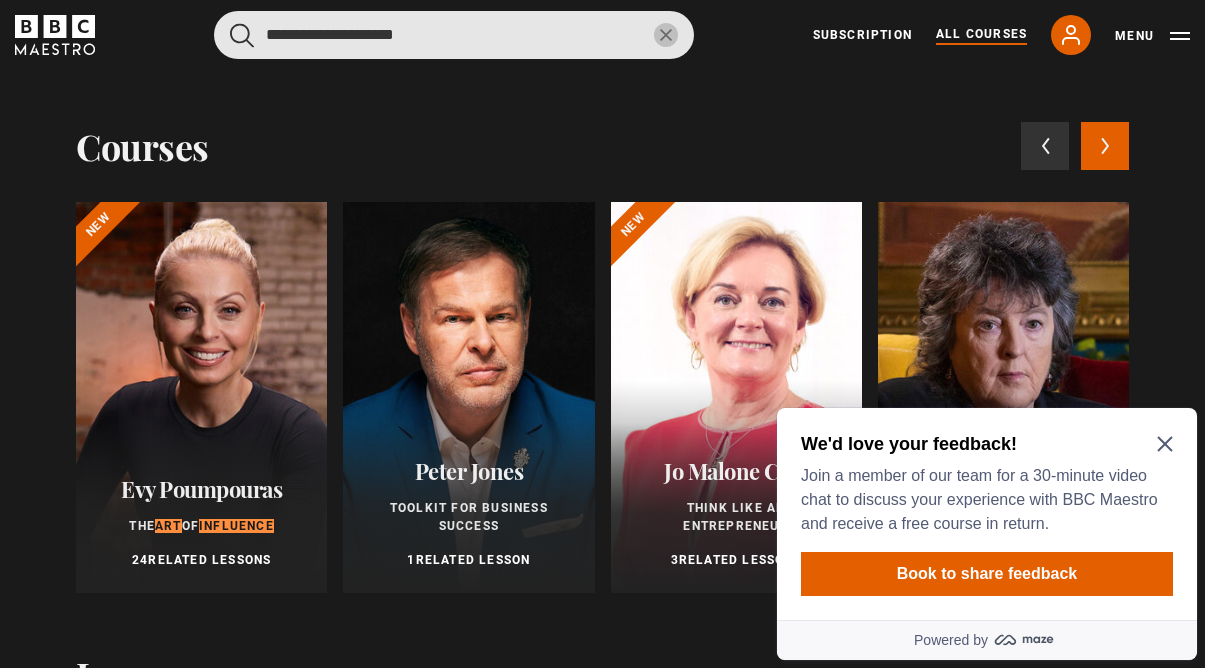 type on "**********" 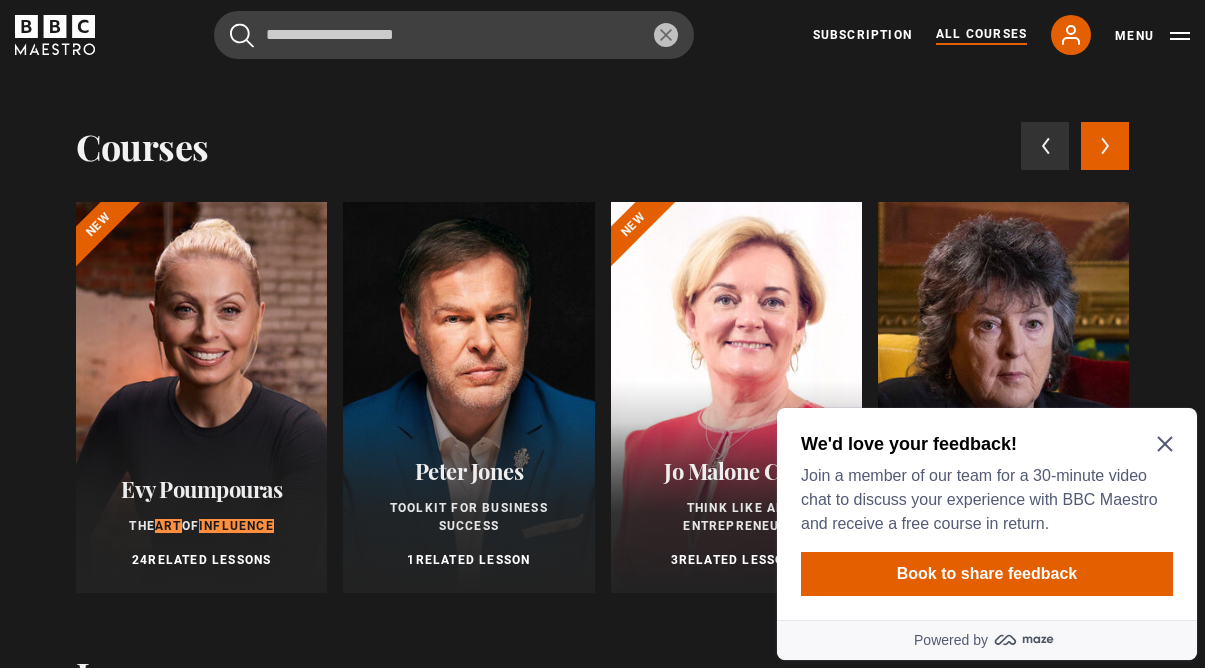 click 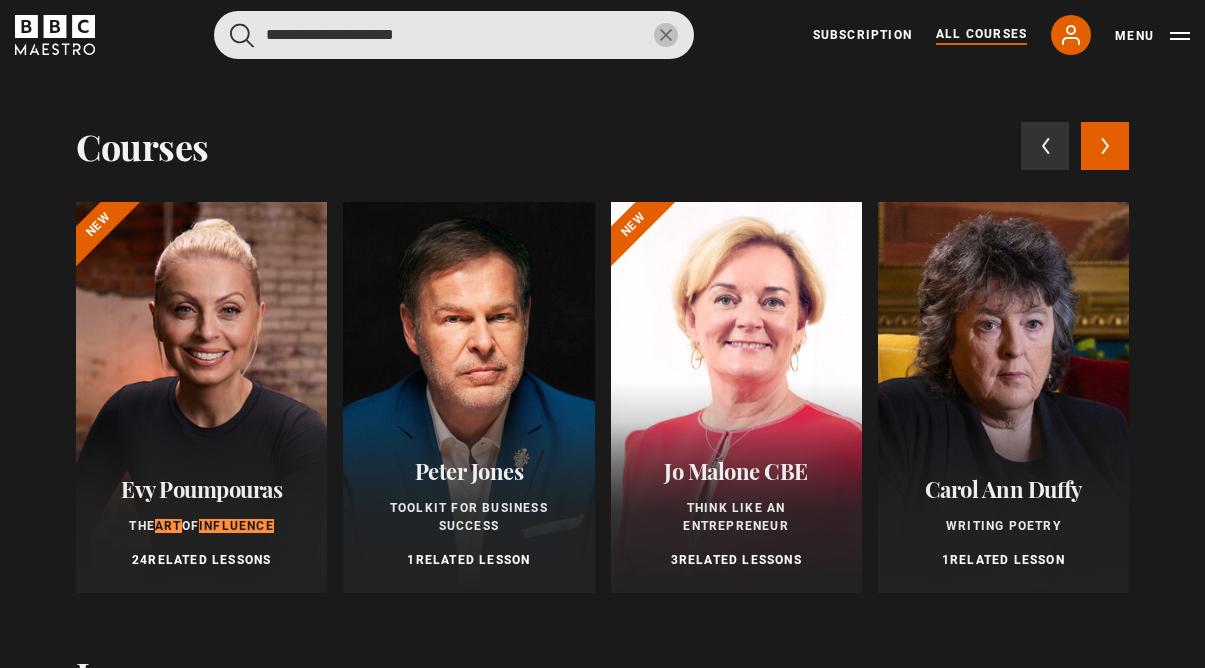 click on "**********" at bounding box center (454, 35) 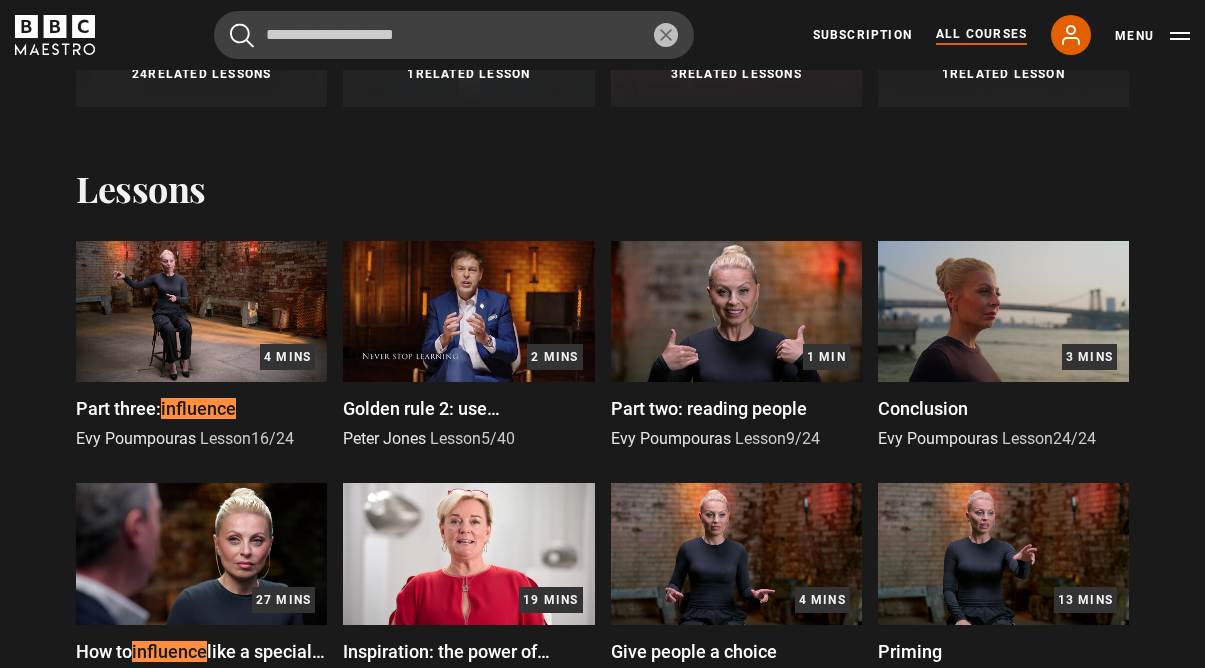 scroll, scrollTop: 197, scrollLeft: 0, axis: vertical 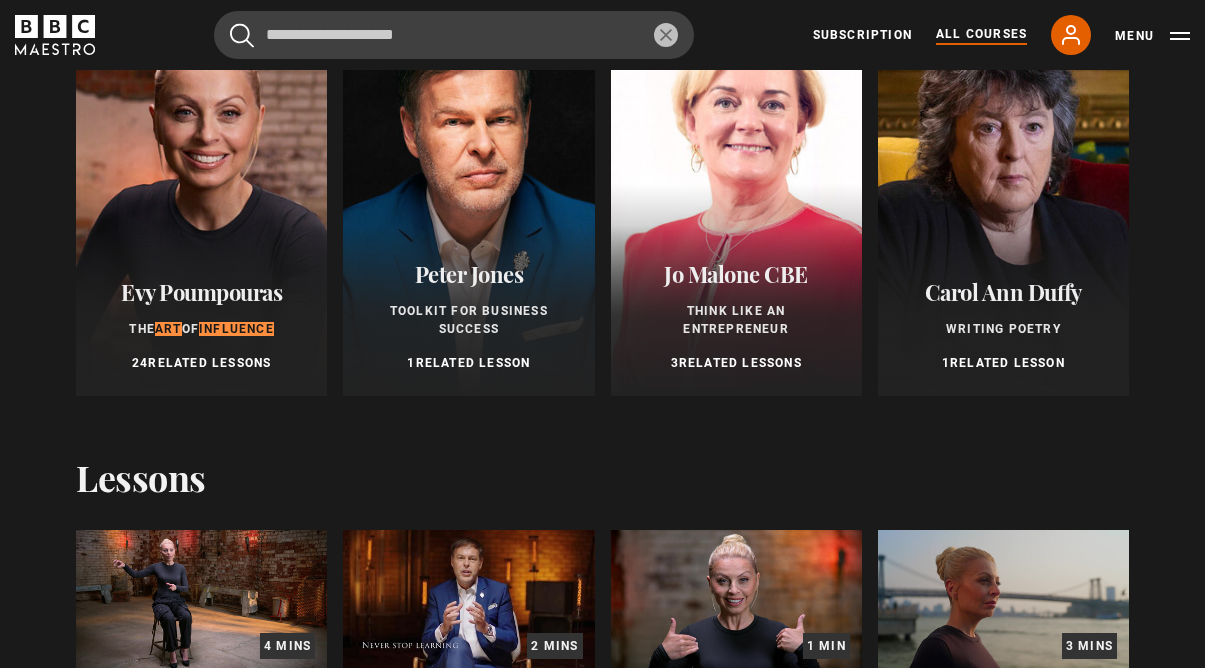 click at bounding box center [201, 200] 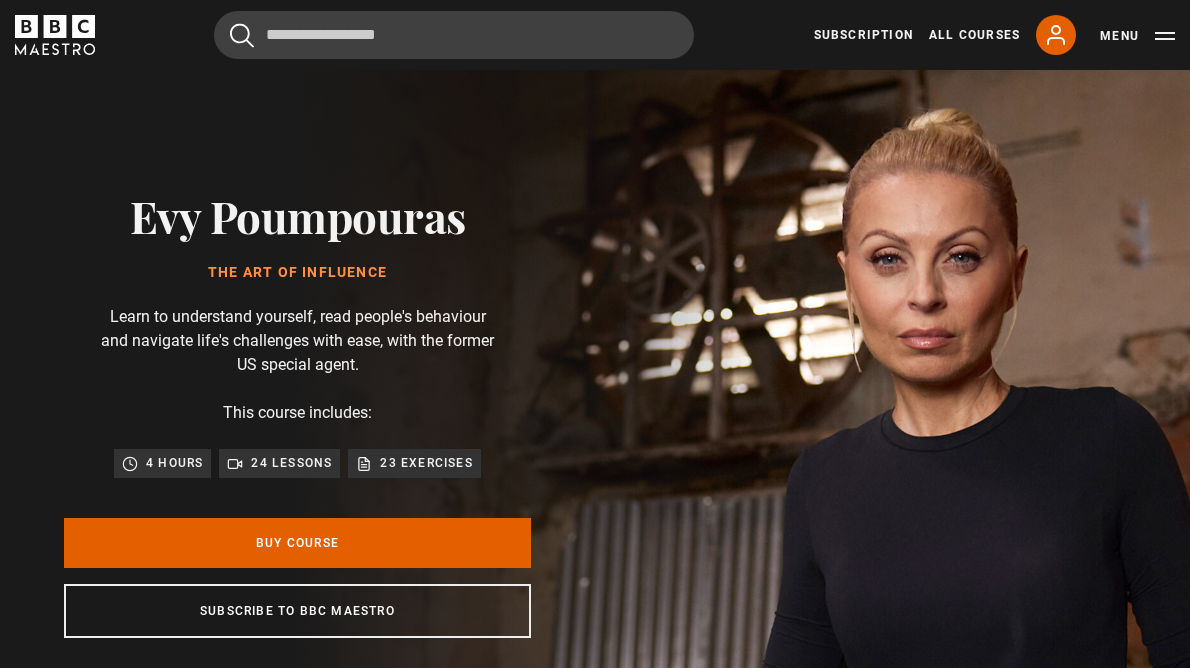 scroll, scrollTop: 4, scrollLeft: 0, axis: vertical 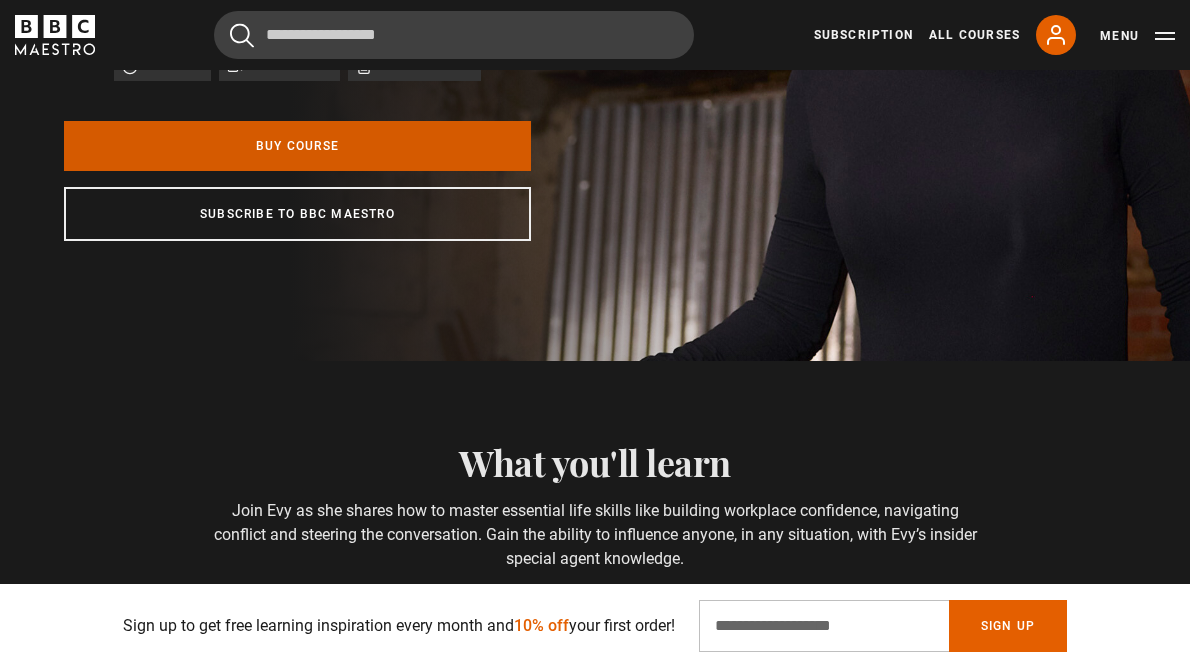 click on "Buy Course" at bounding box center [297, 146] 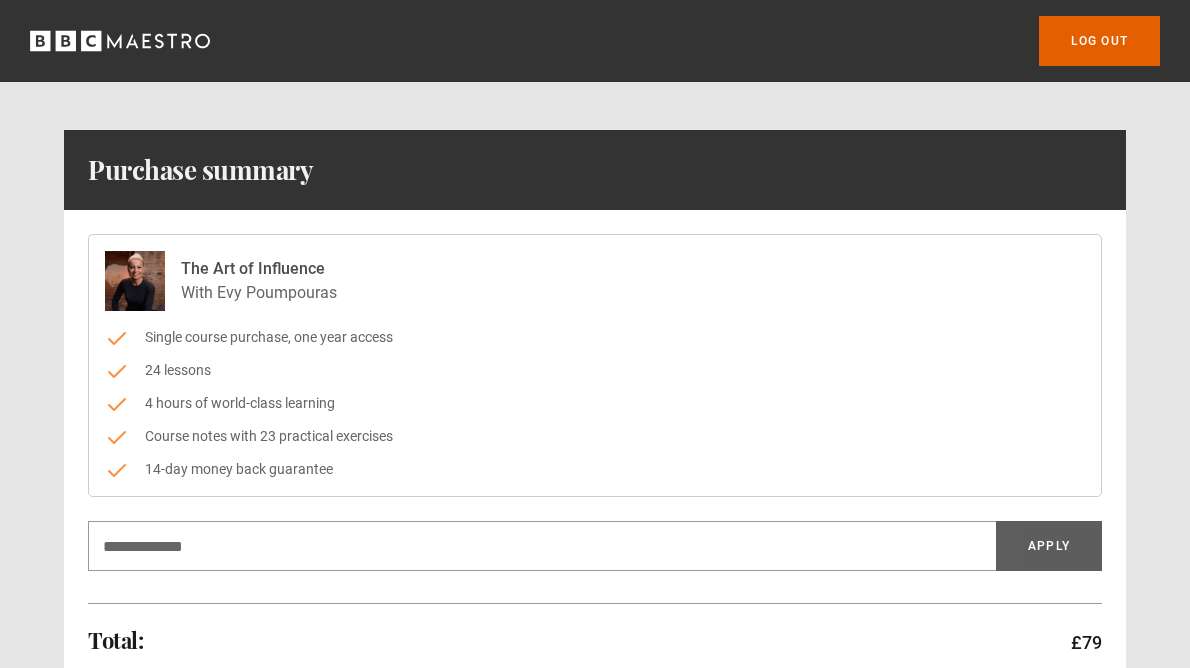 scroll, scrollTop: 0, scrollLeft: 0, axis: both 